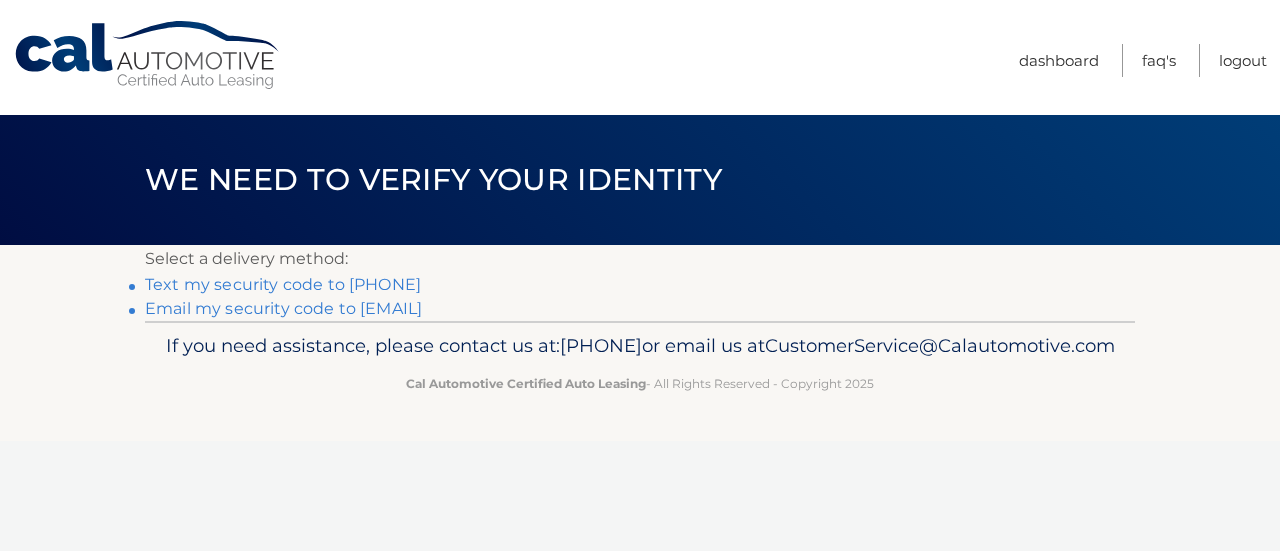 scroll, scrollTop: 0, scrollLeft: 0, axis: both 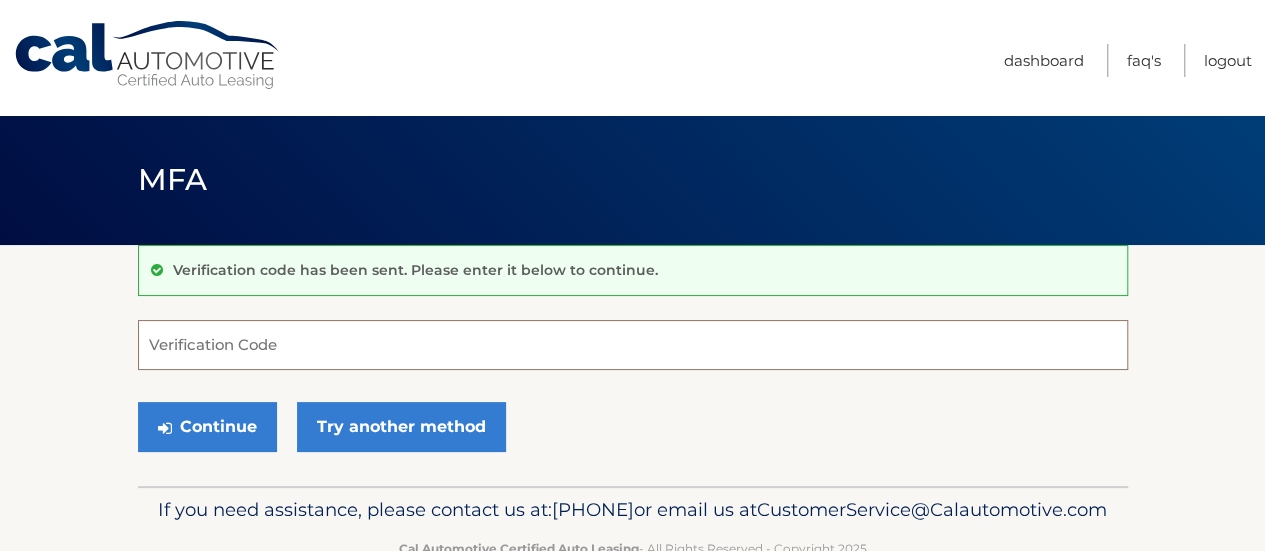 click on "Verification Code" at bounding box center [633, 345] 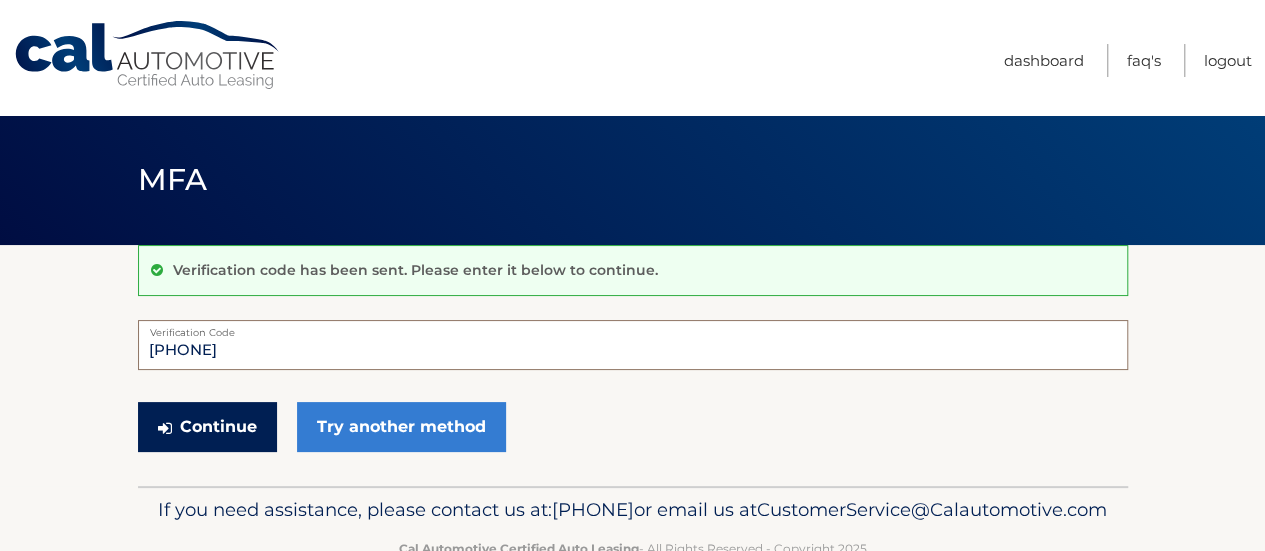 type on "148128" 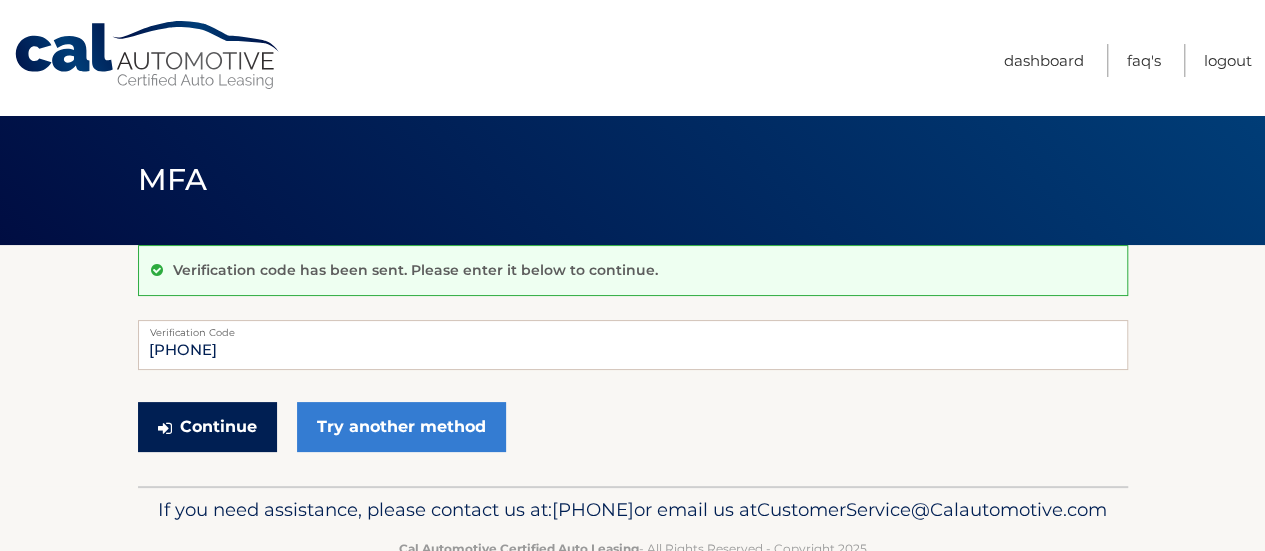 click on "Continue" at bounding box center [207, 427] 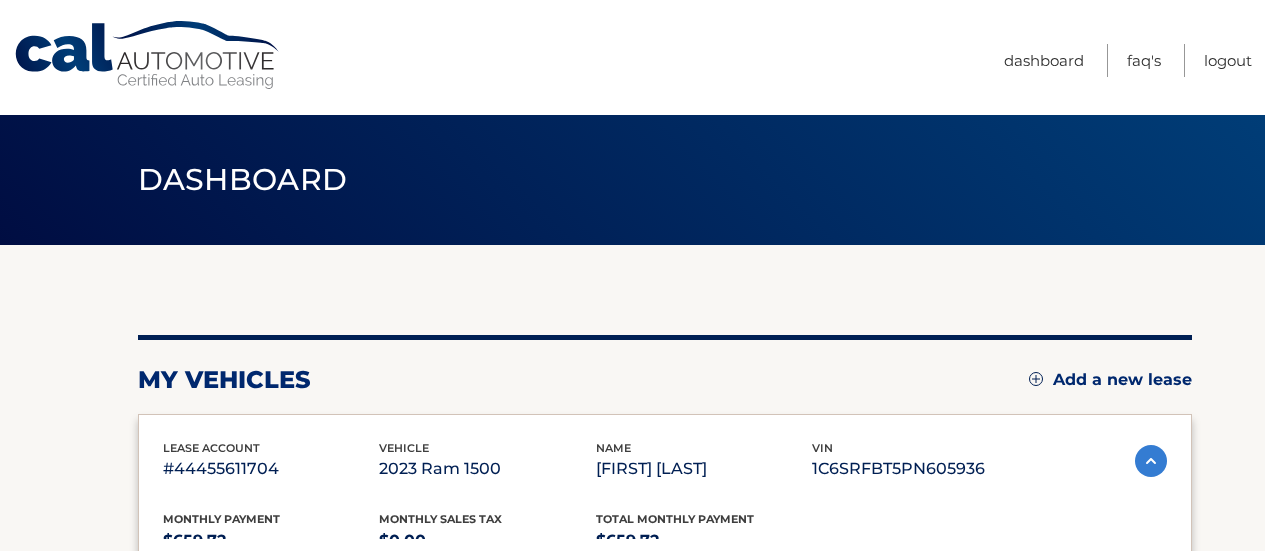 scroll, scrollTop: 0, scrollLeft: 0, axis: both 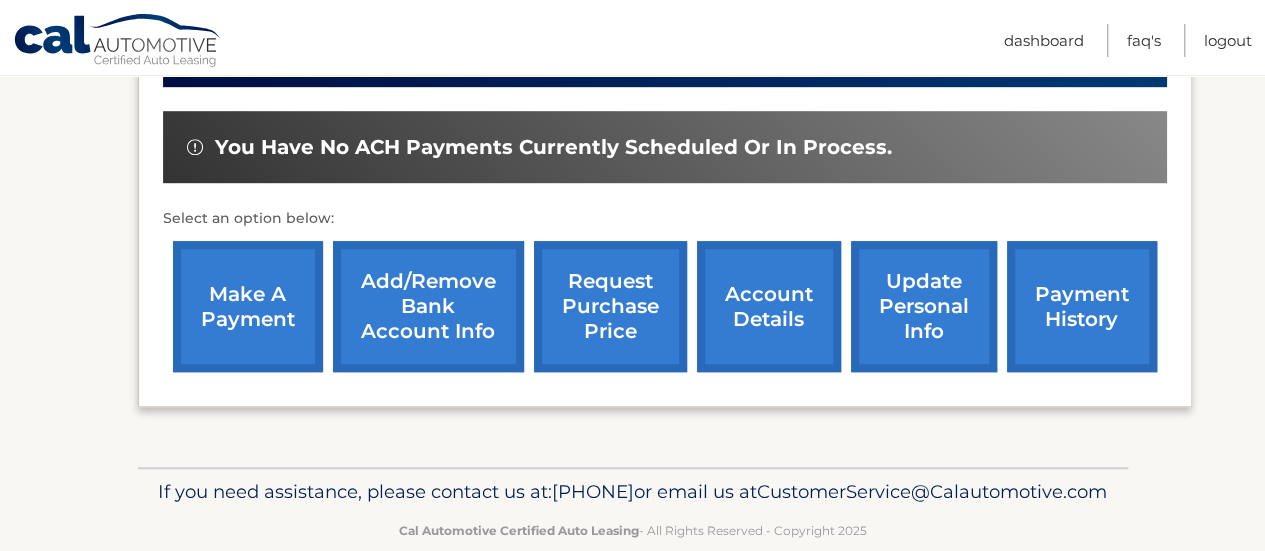 click on "account details" at bounding box center (769, 306) 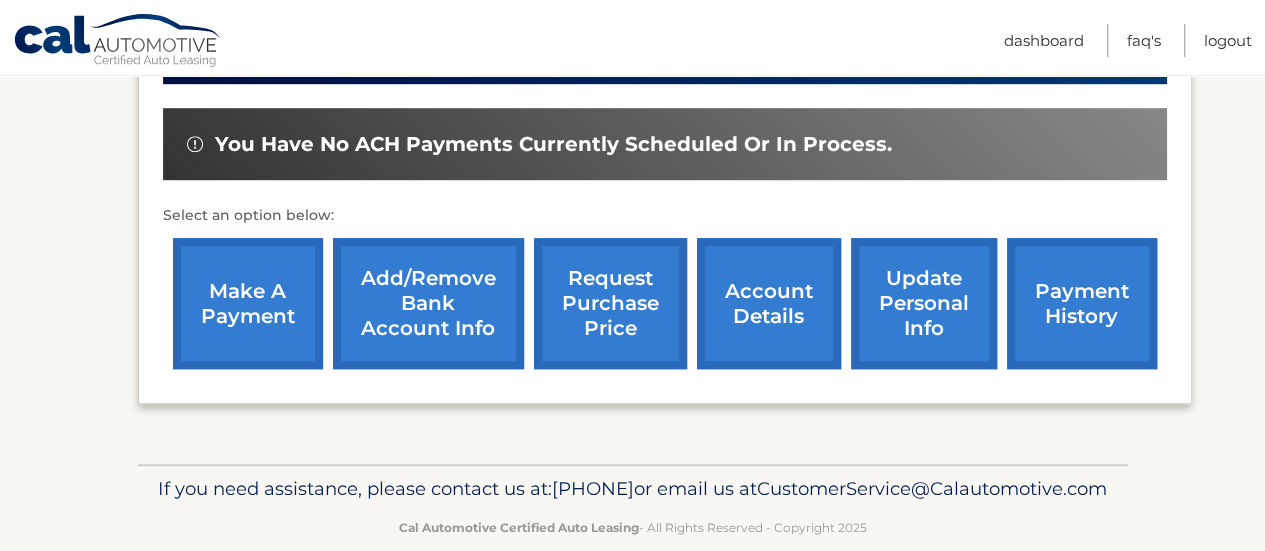 scroll, scrollTop: 598, scrollLeft: 0, axis: vertical 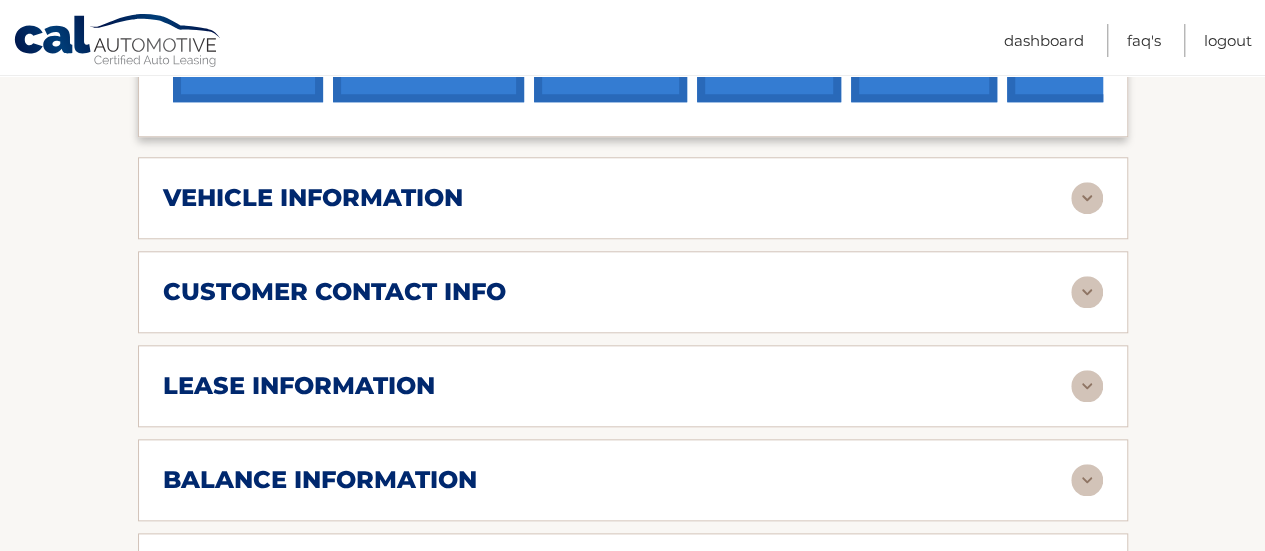 click on "lease information
Contract Start Date
[DATE]
Term
39
Maturity Date
[DATE]
Starting Odometer
14
Allowable Annual Mileage
10000
Charge Per Mile*
0.50
Last Scheduled Due Date
[DATE]
Monthly Payment
$659.72
Monthly Sales Tax
$0.00" at bounding box center [633, 386] 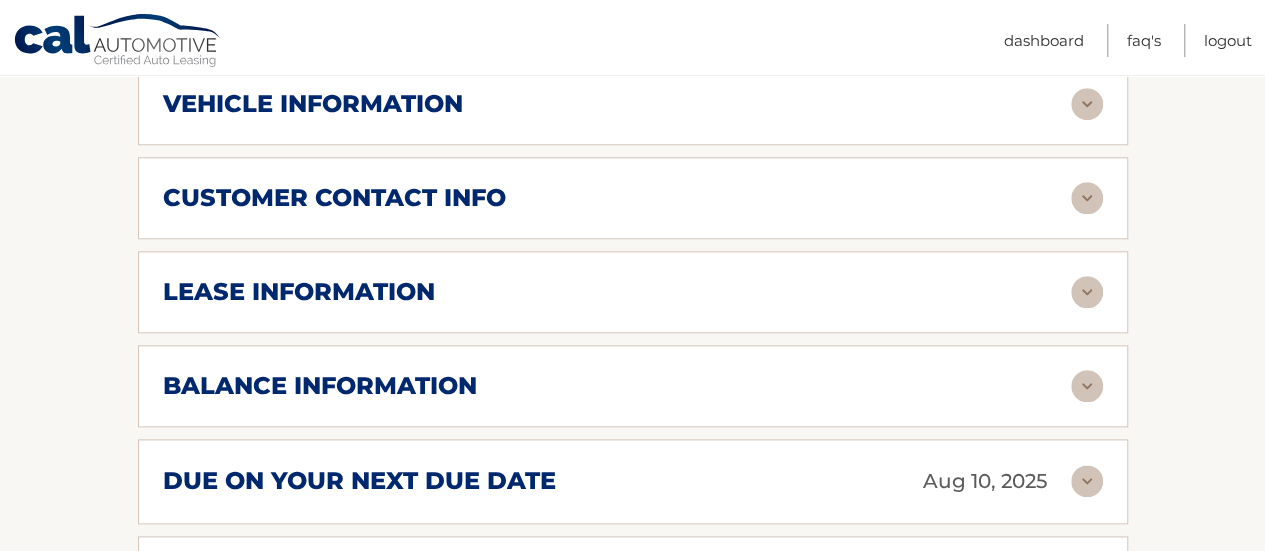click at bounding box center (1087, 292) 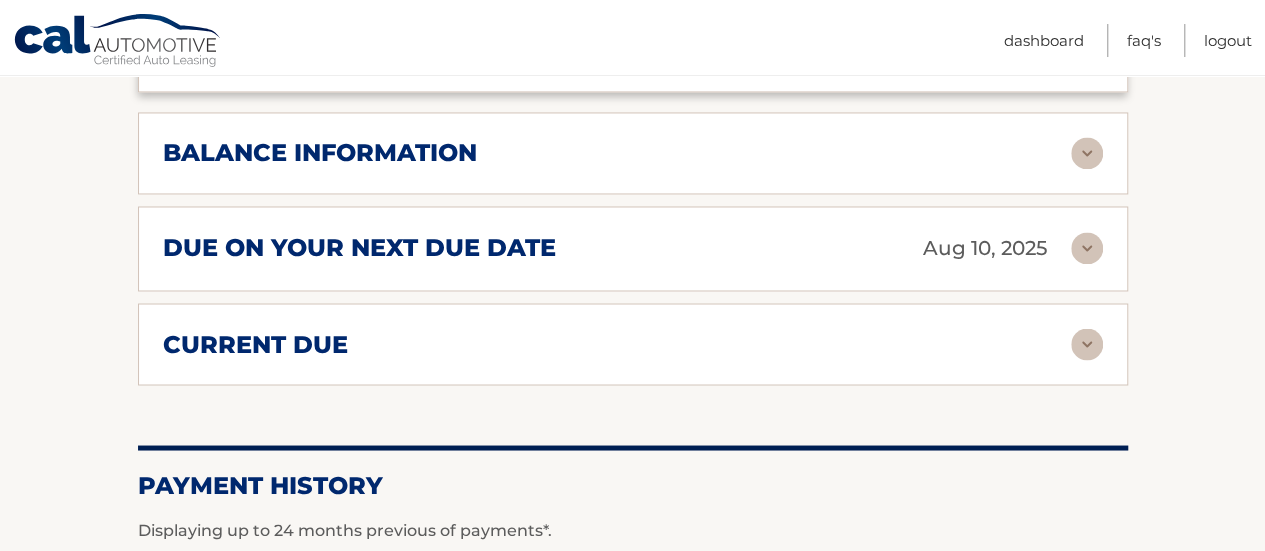 scroll, scrollTop: 1593, scrollLeft: 0, axis: vertical 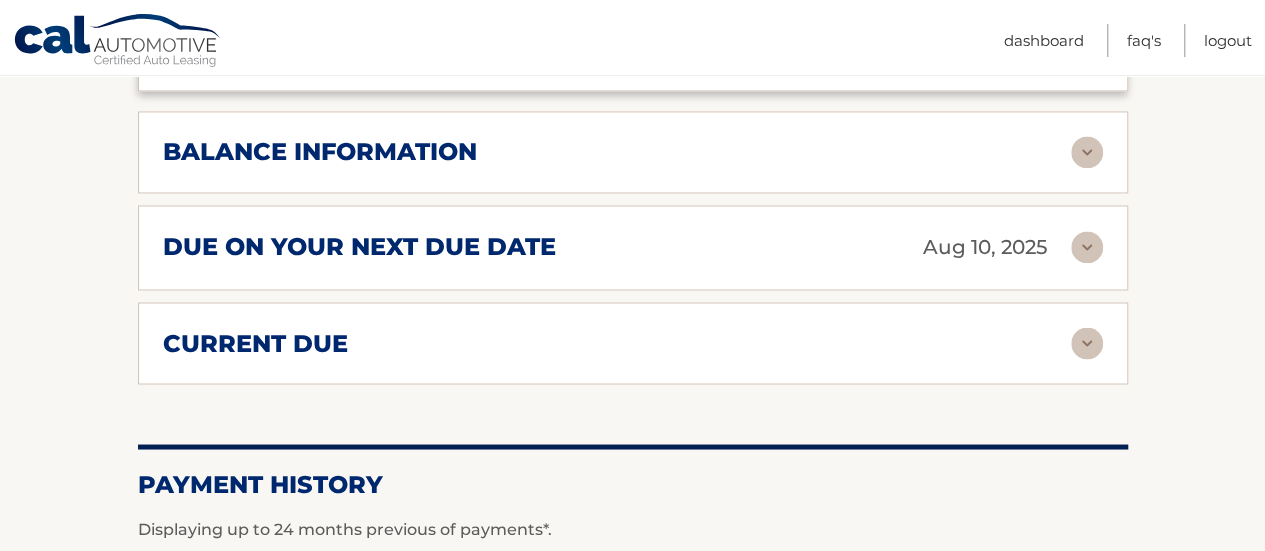 click at bounding box center (1087, 152) 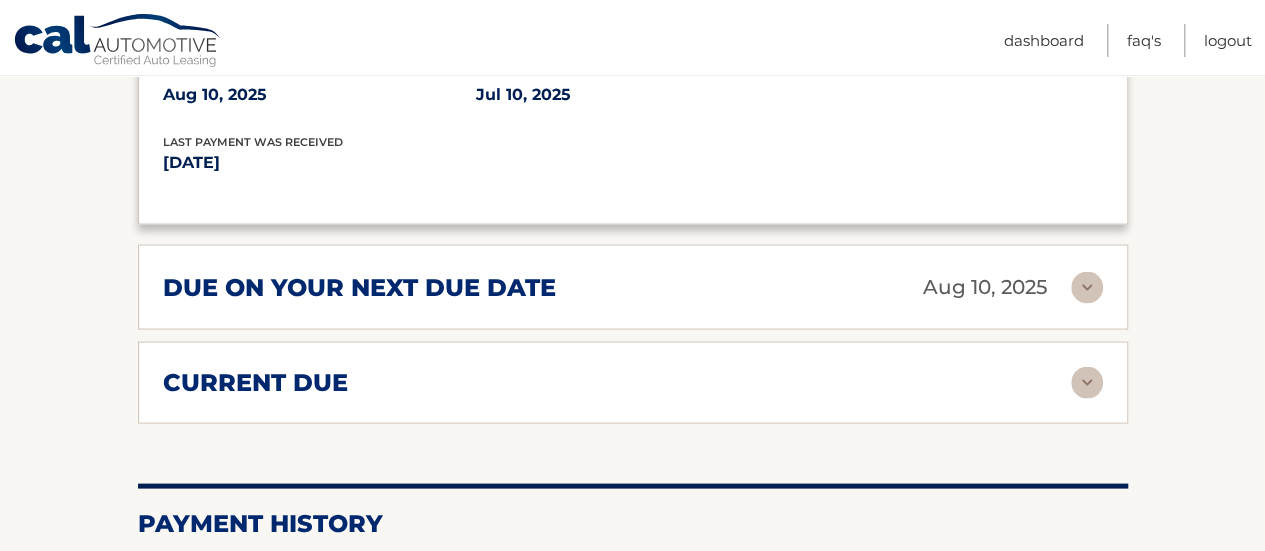 scroll, scrollTop: 1796, scrollLeft: 0, axis: vertical 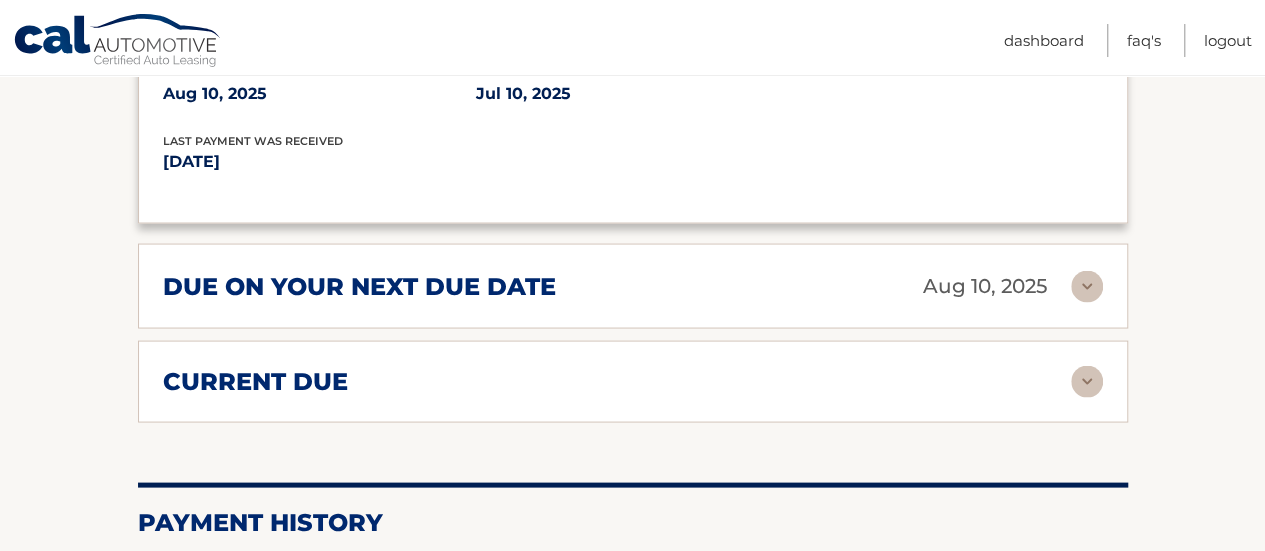 click at bounding box center (1087, 286) 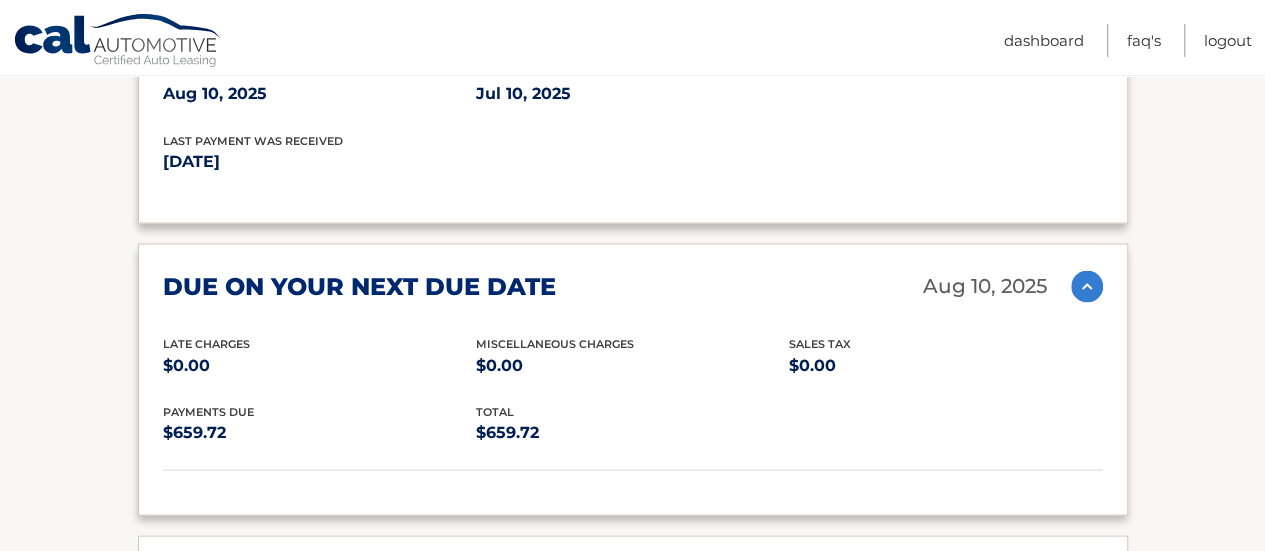 click at bounding box center [1087, 286] 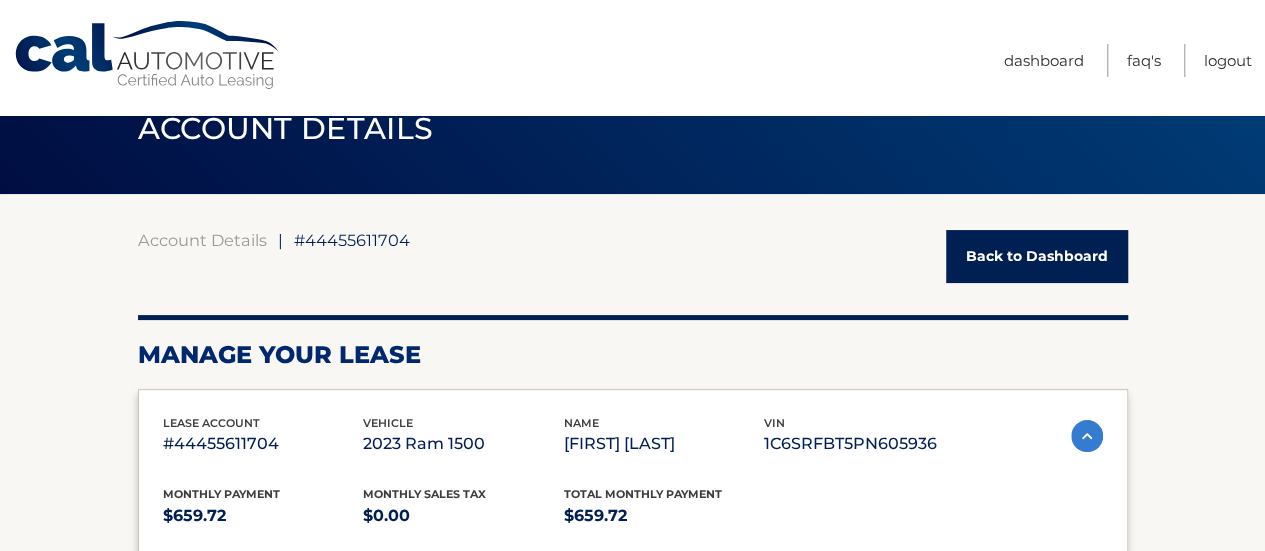 scroll, scrollTop: 0, scrollLeft: 0, axis: both 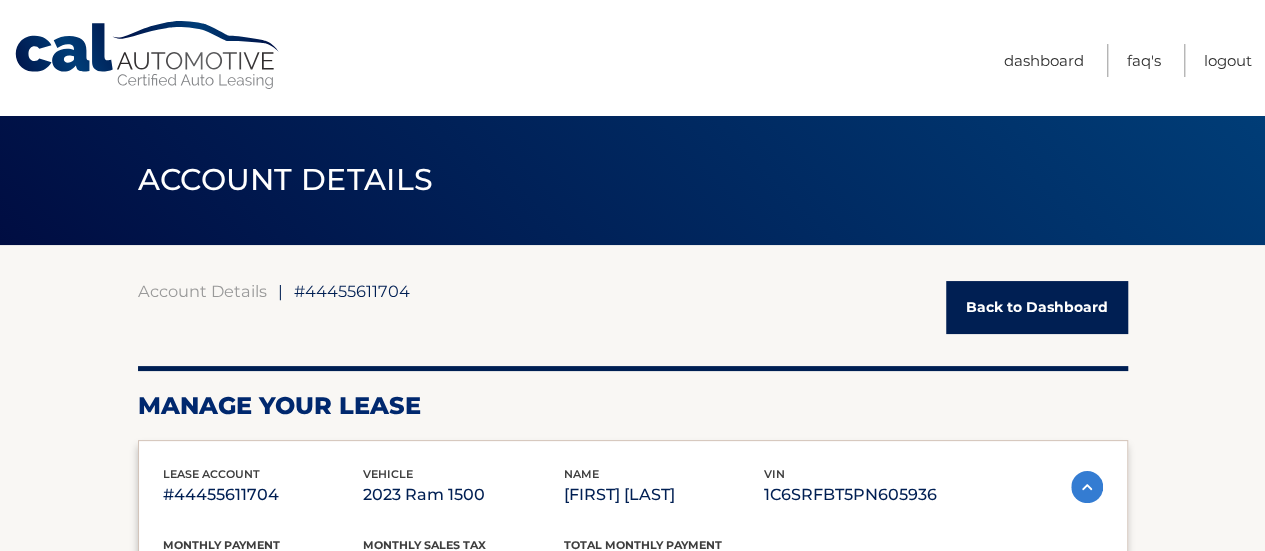 click on "Back to Dashboard" at bounding box center (1037, 307) 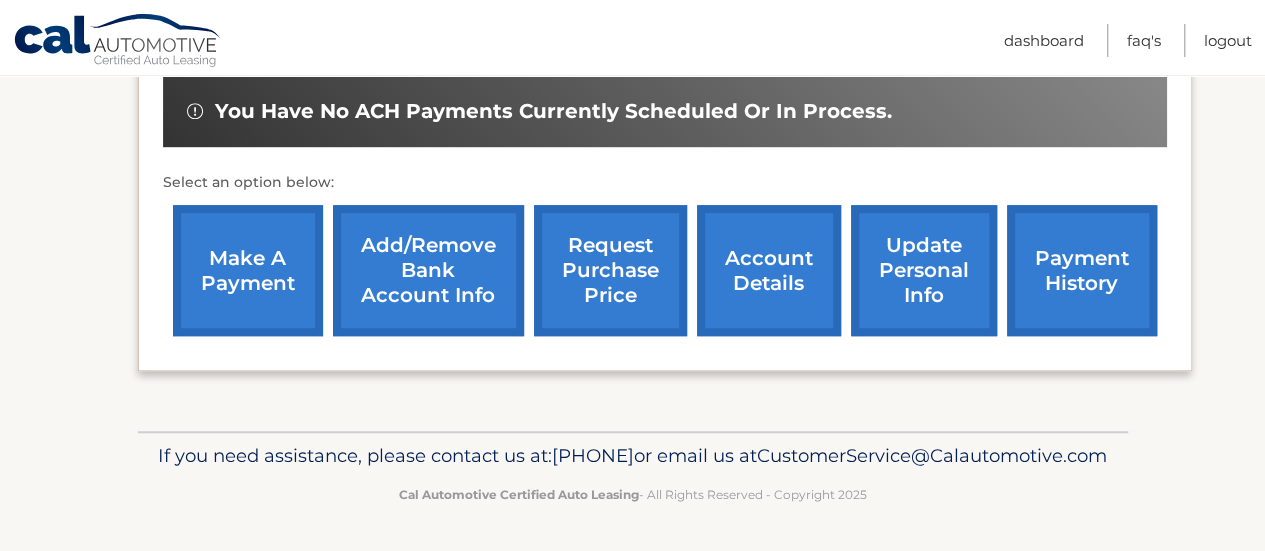 scroll, scrollTop: 659, scrollLeft: 0, axis: vertical 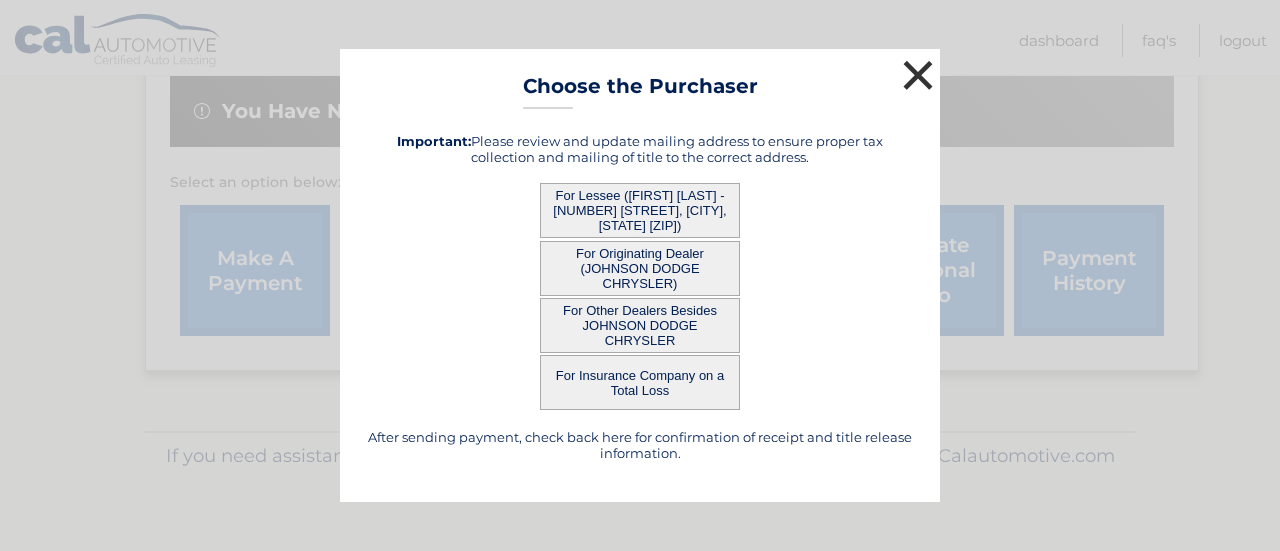 click on "×" at bounding box center (918, 75) 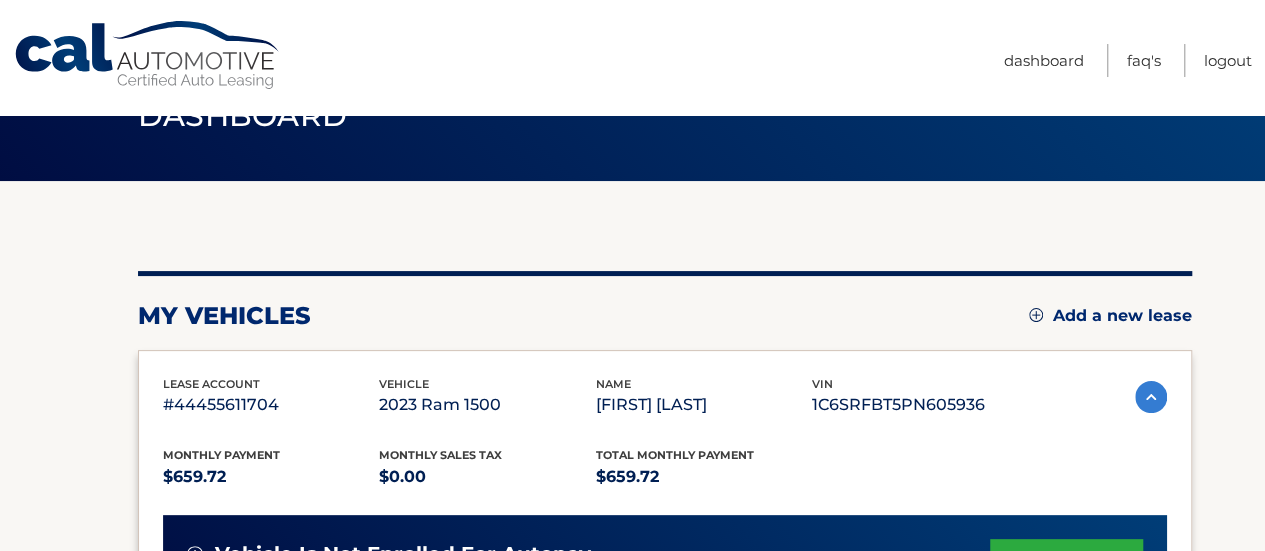 scroll, scrollTop: 61, scrollLeft: 0, axis: vertical 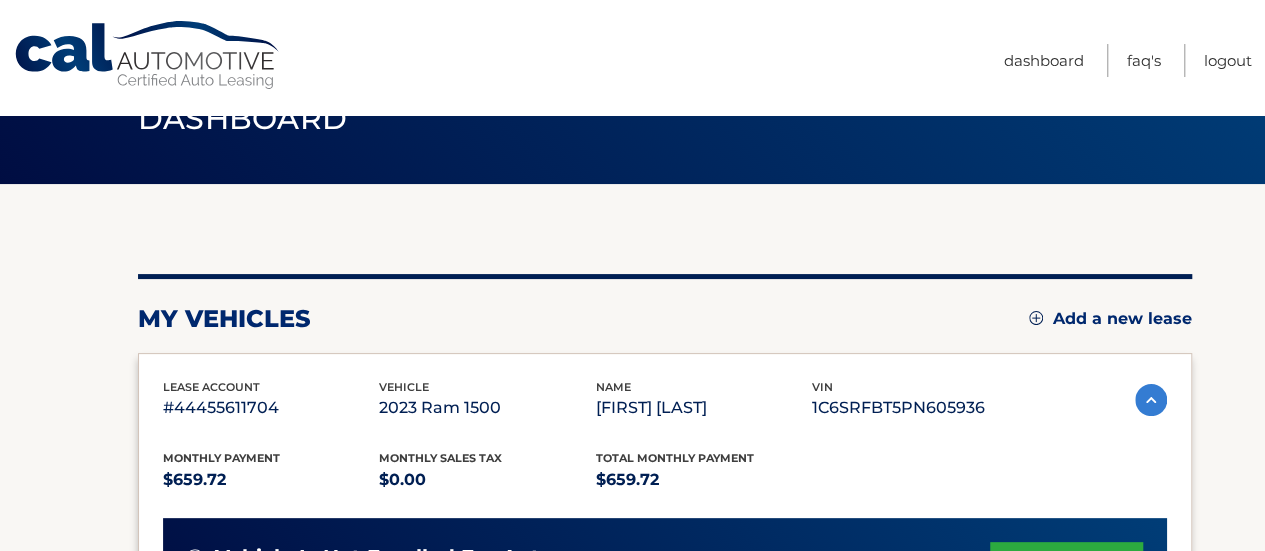 click on "Add a new lease" at bounding box center [1110, 319] 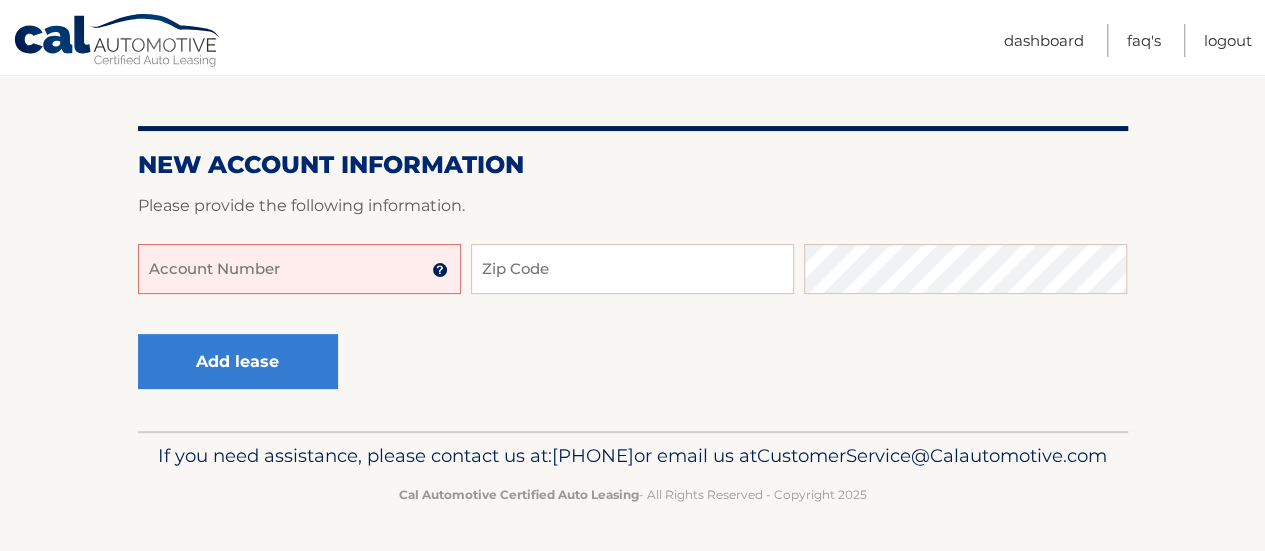 scroll, scrollTop: 198, scrollLeft: 0, axis: vertical 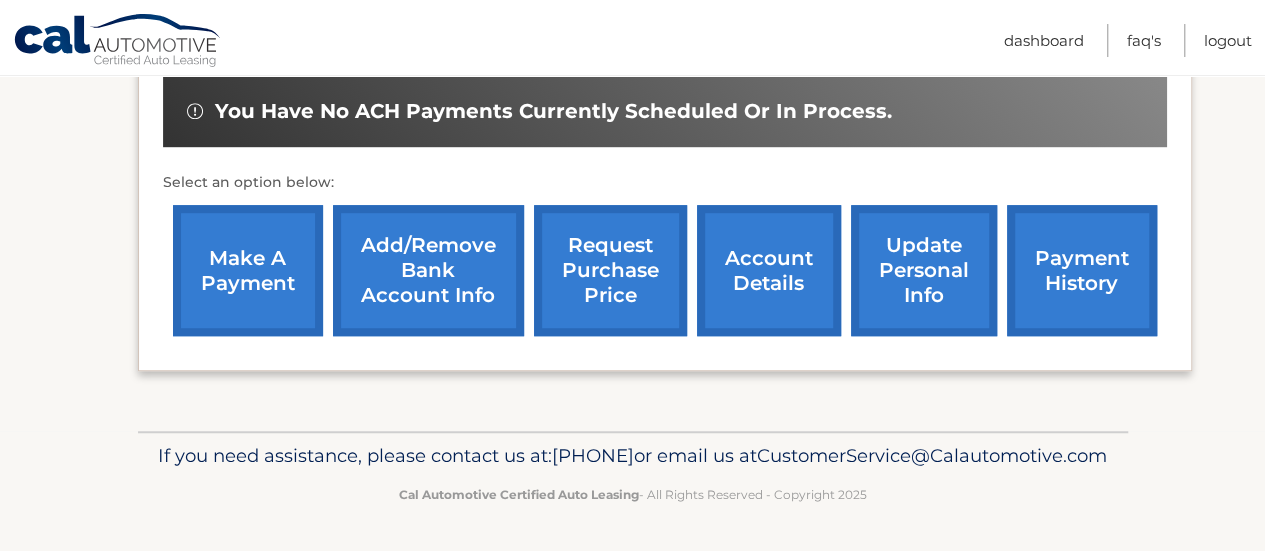 click on "account details" at bounding box center (769, 270) 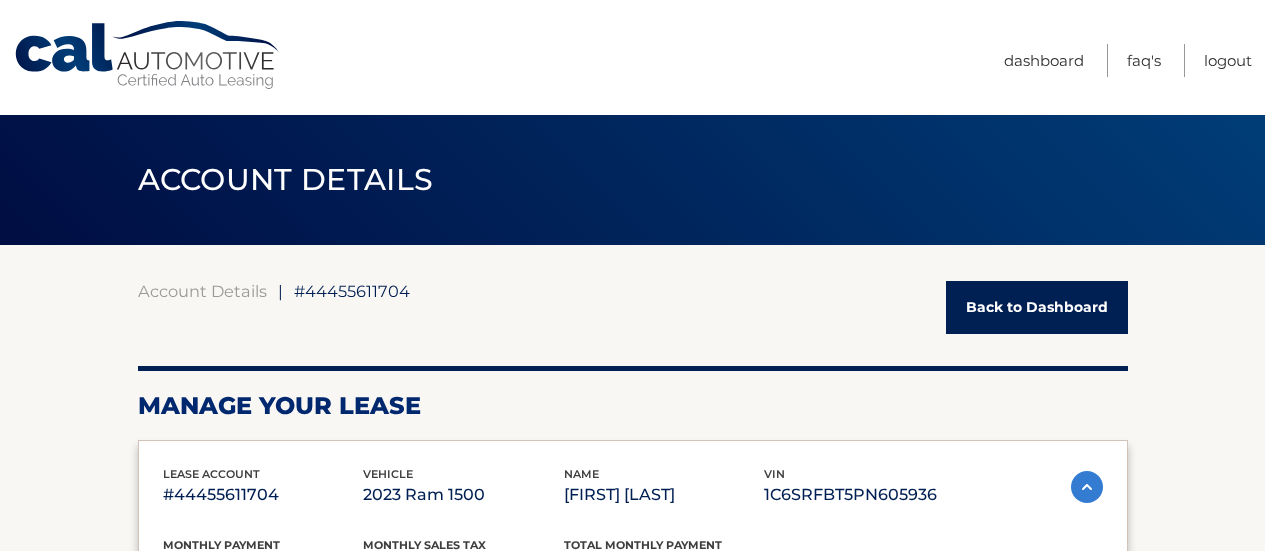 scroll, scrollTop: 0, scrollLeft: 0, axis: both 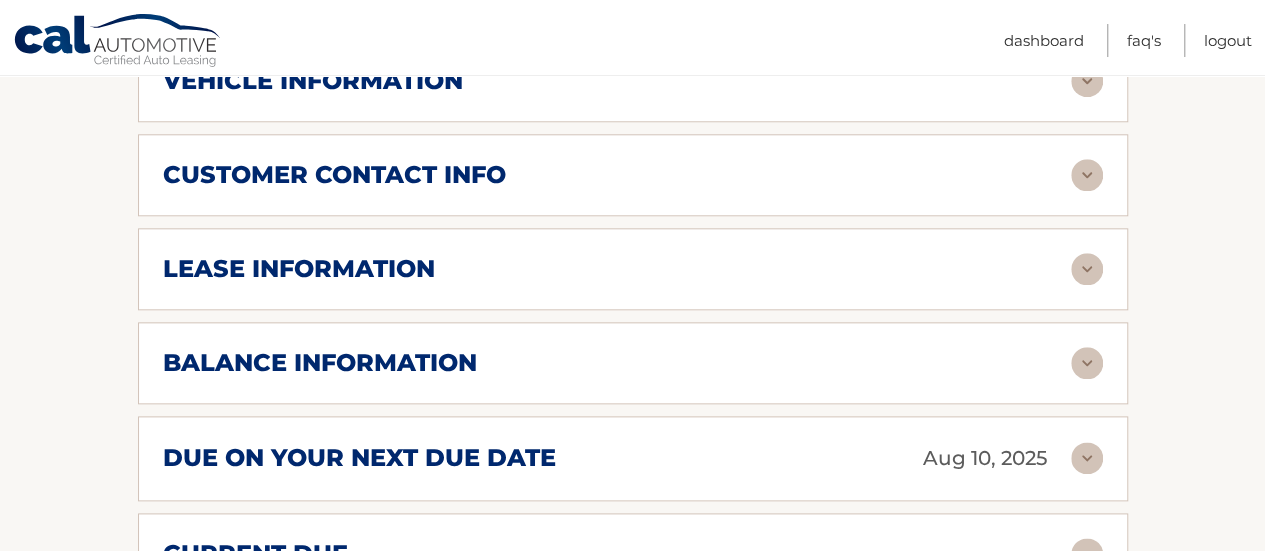 click at bounding box center (1087, 269) 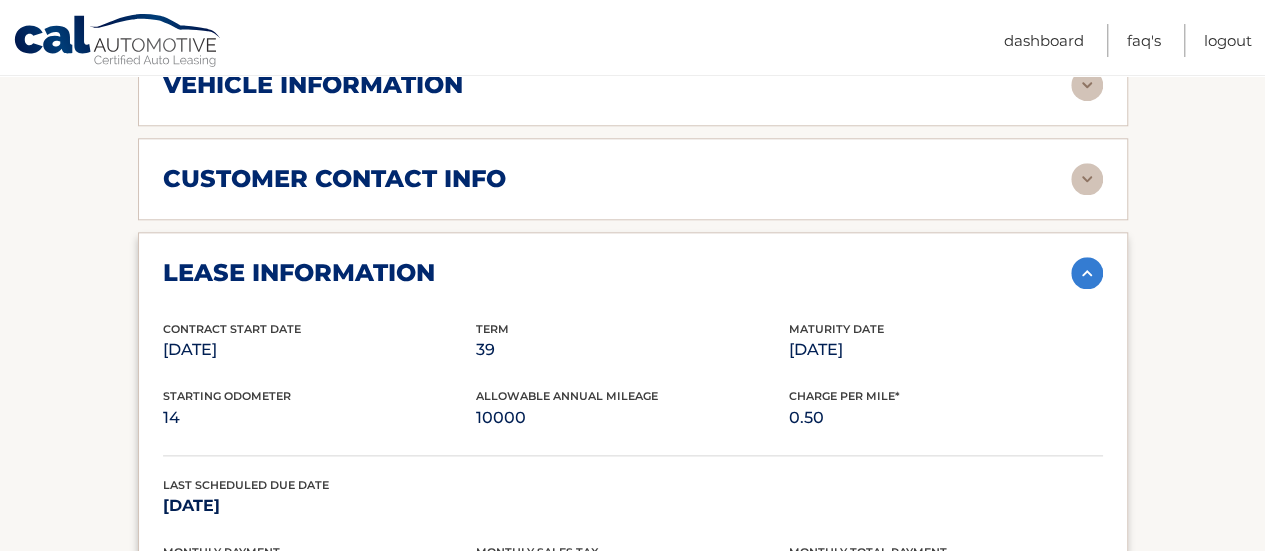 scroll, scrollTop: 1203, scrollLeft: 0, axis: vertical 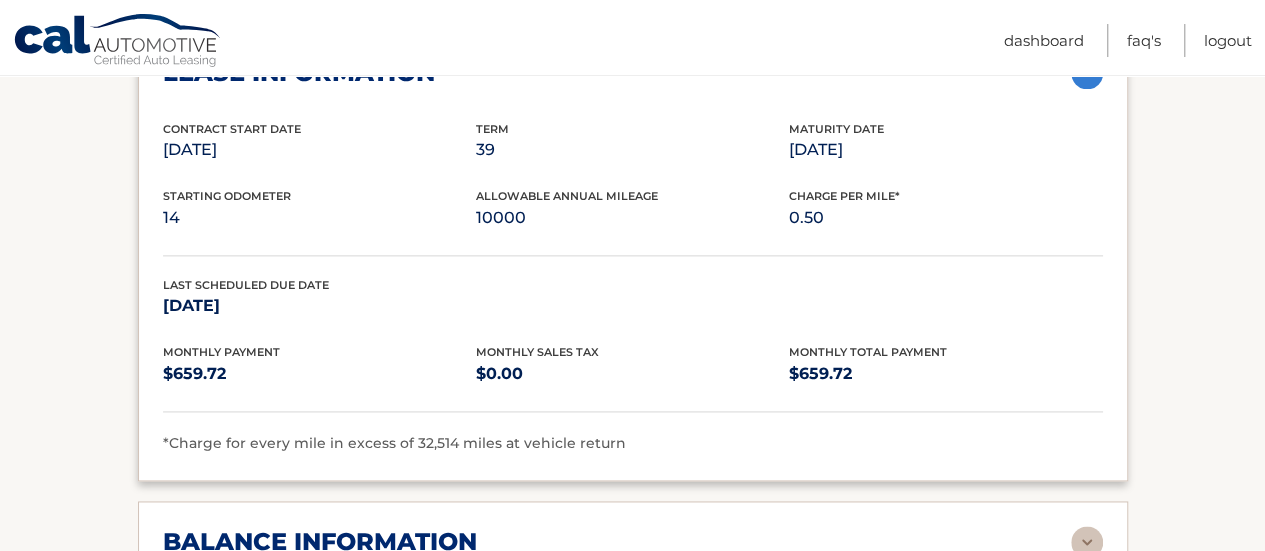click on "Monthly Sales Tax
$0.00" at bounding box center [632, 365] 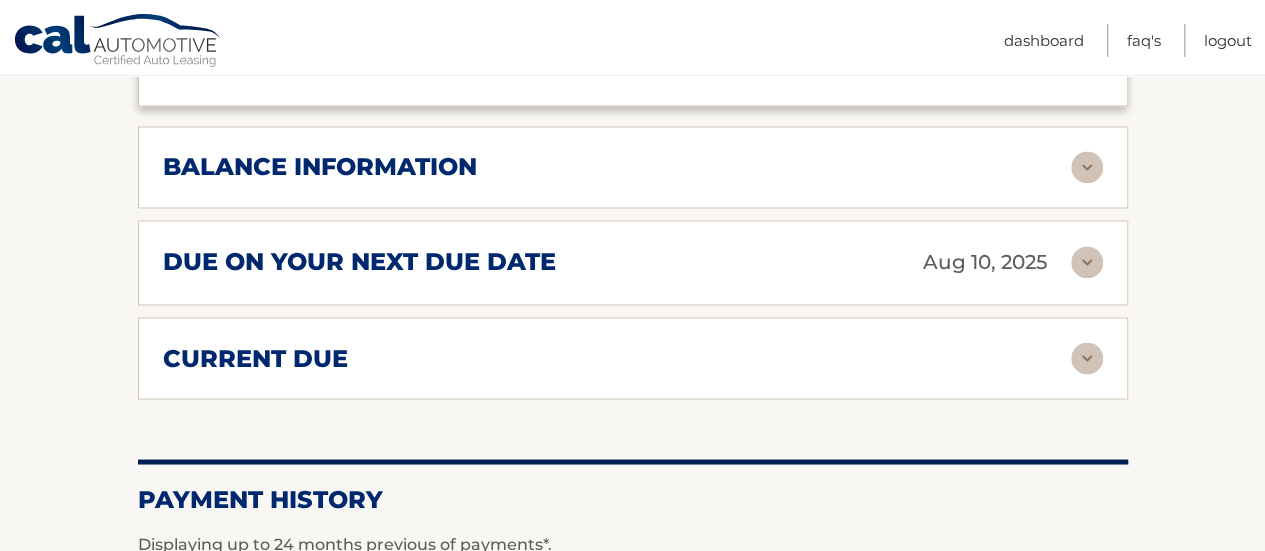 click on "balance information" at bounding box center (617, 167) 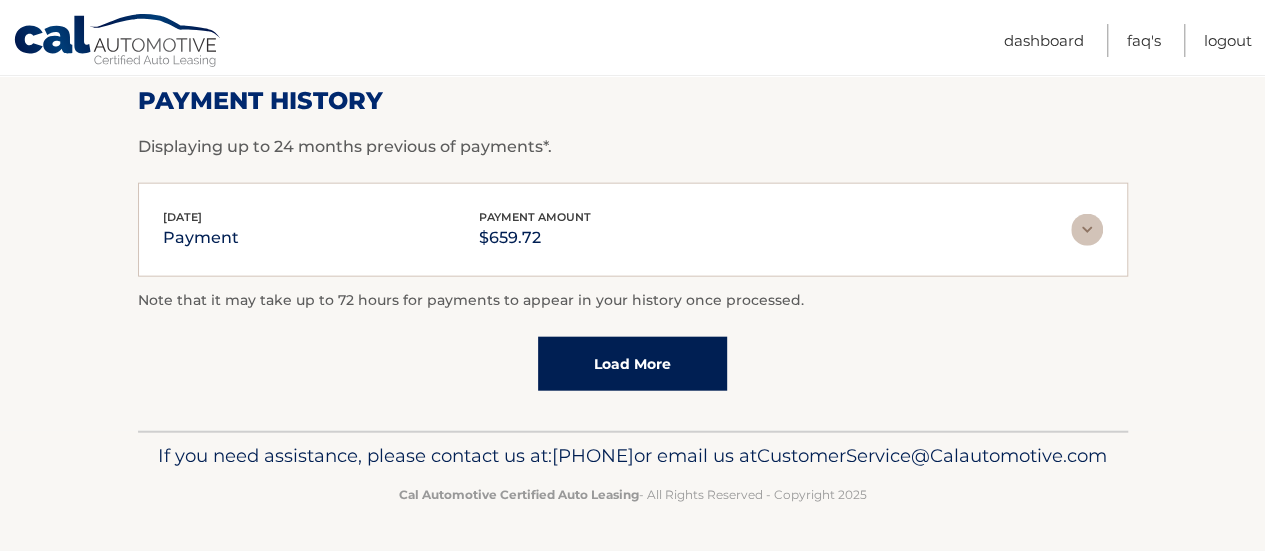 scroll, scrollTop: 2238, scrollLeft: 0, axis: vertical 